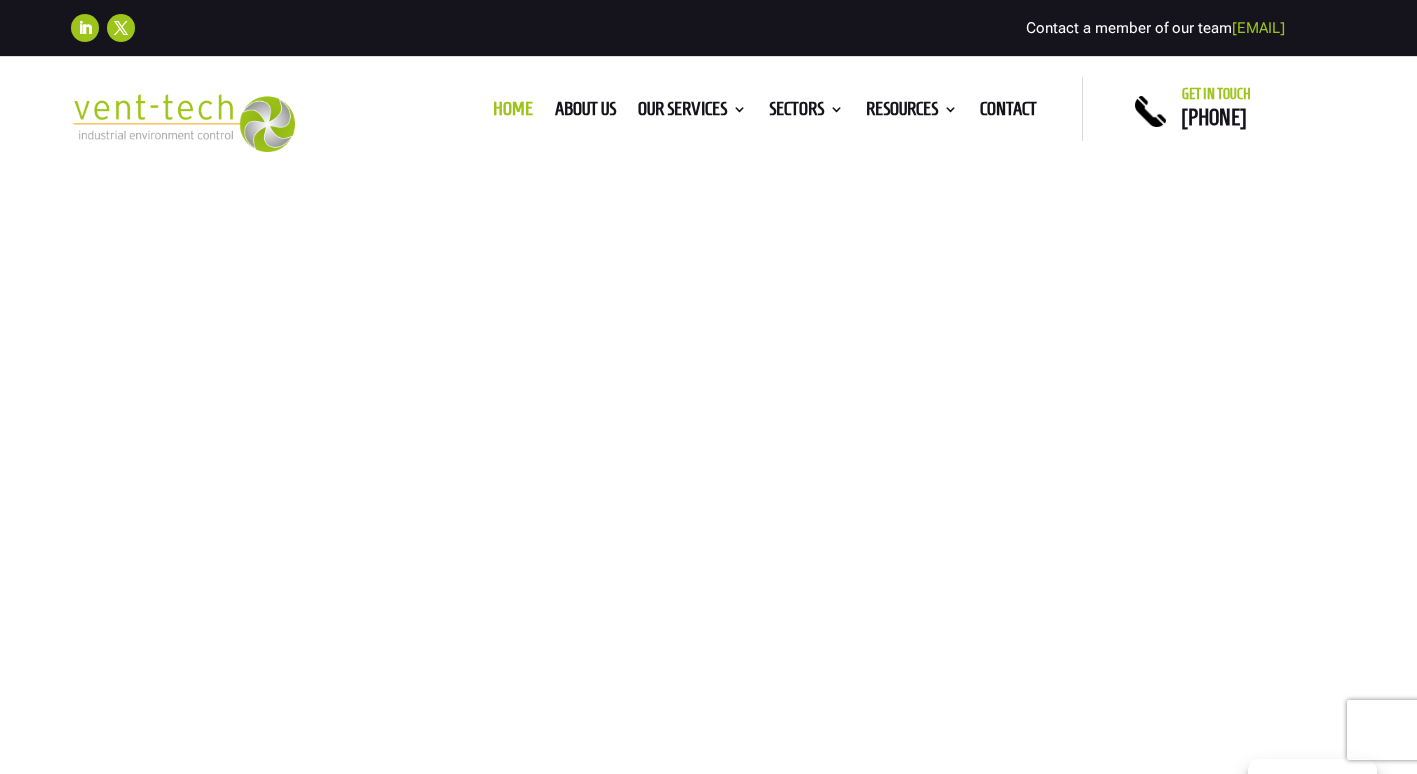 scroll, scrollTop: 0, scrollLeft: 0, axis: both 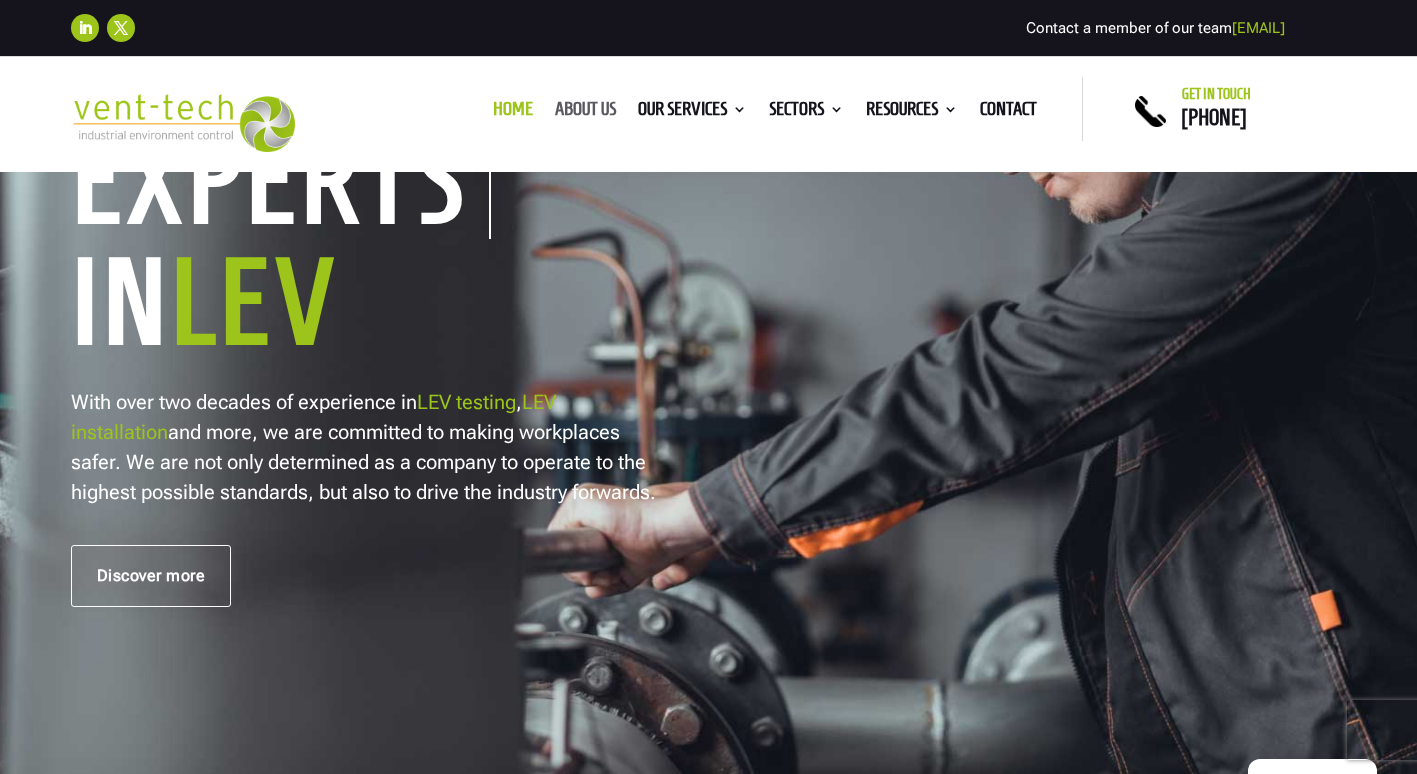 drag, startPoint x: 584, startPoint y: 110, endPoint x: 693, endPoint y: 383, distance: 293.95578 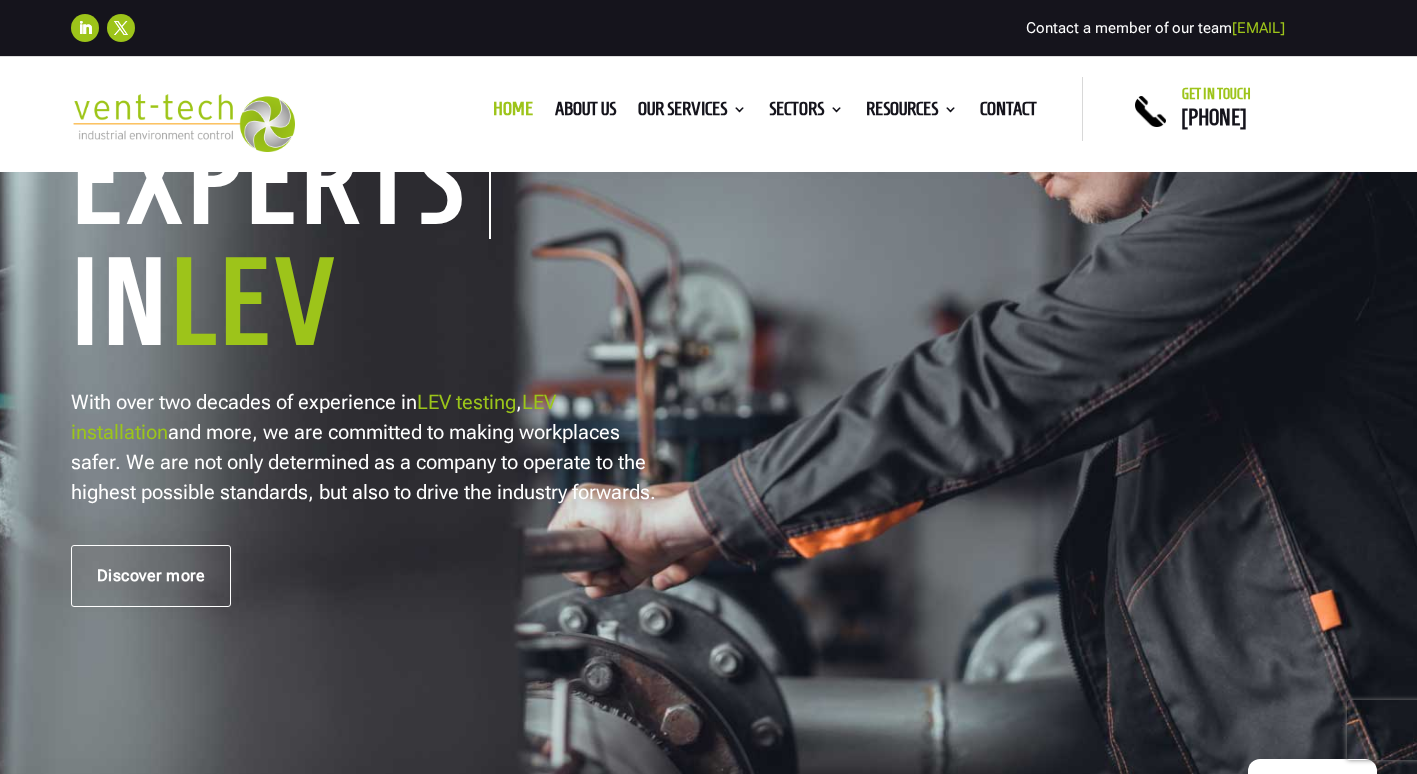 click on "About us" at bounding box center (585, 113) 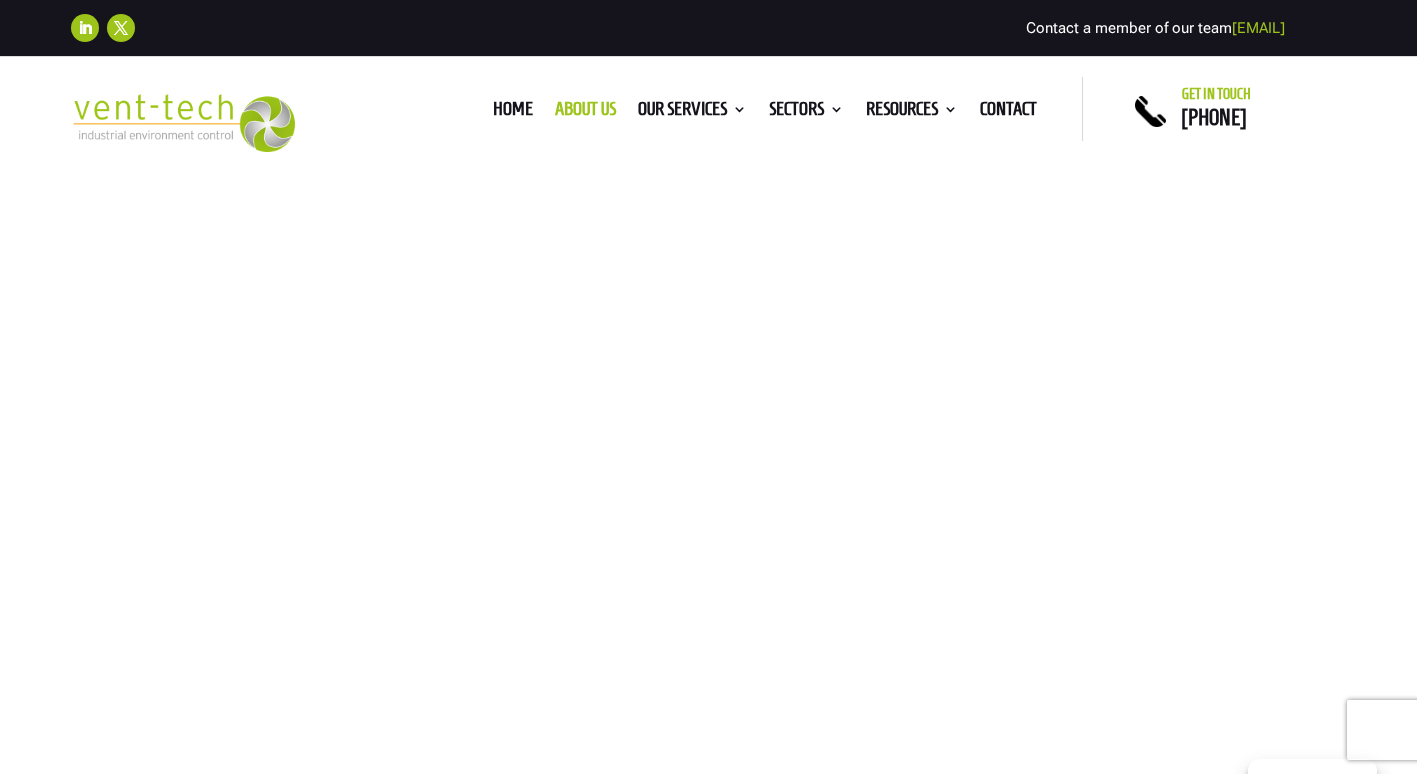 scroll, scrollTop: 0, scrollLeft: 0, axis: both 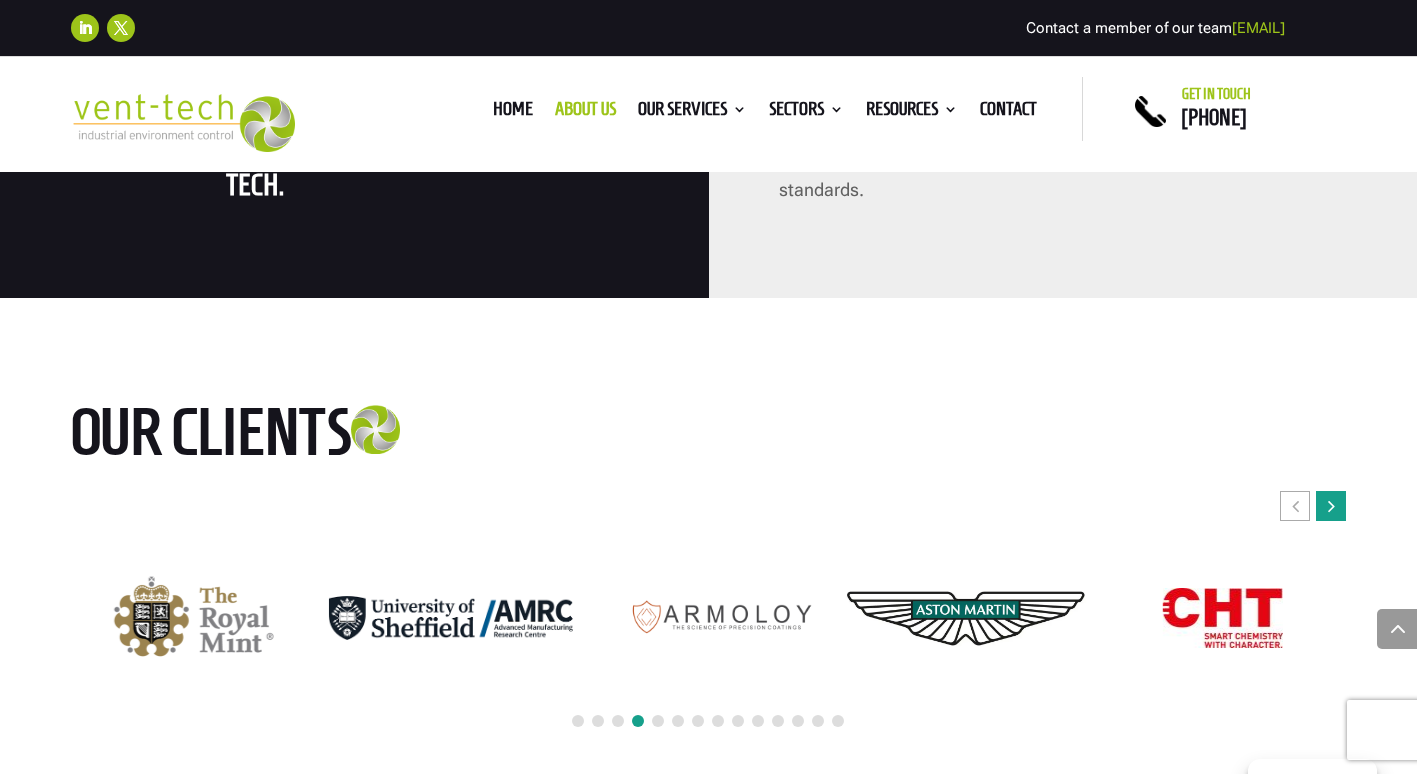 click at bounding box center (1331, 506) 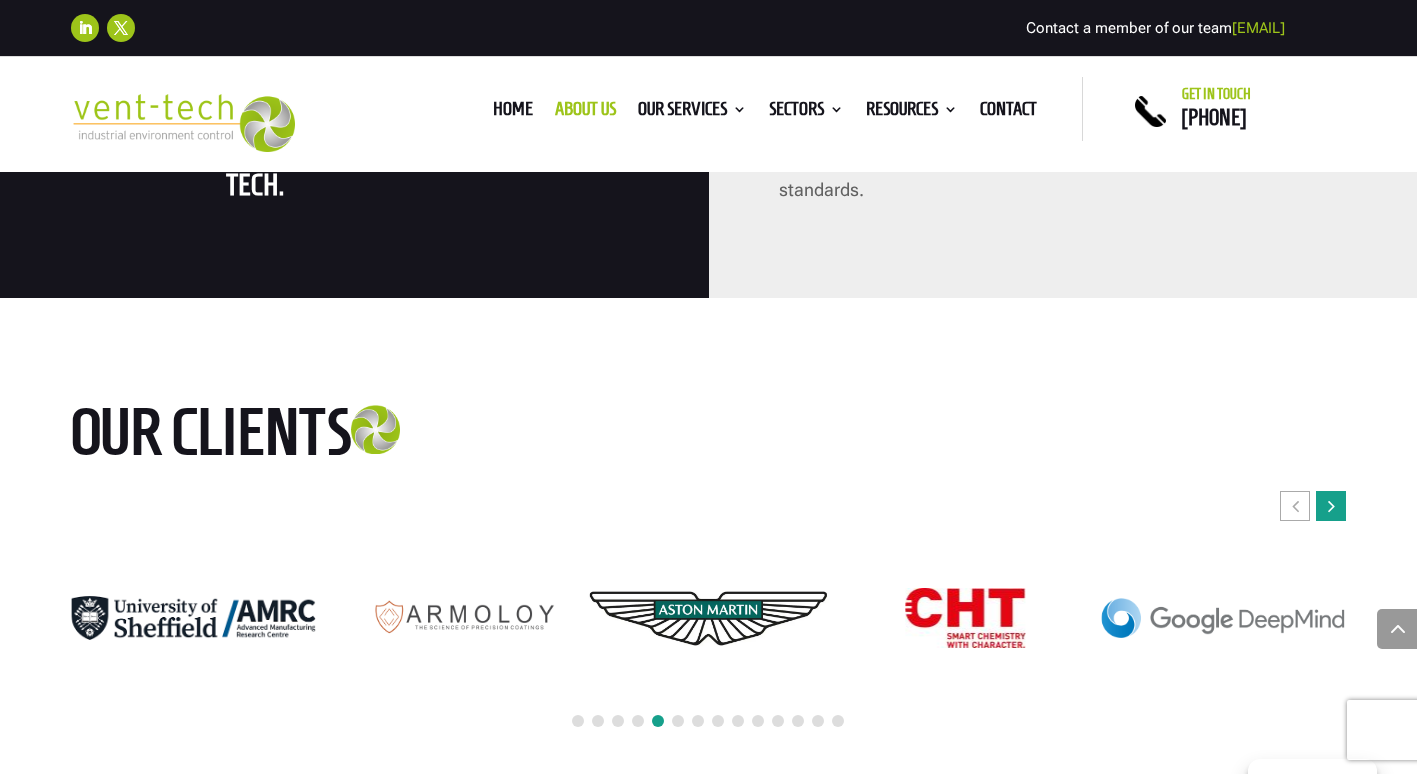 click at bounding box center (1331, 506) 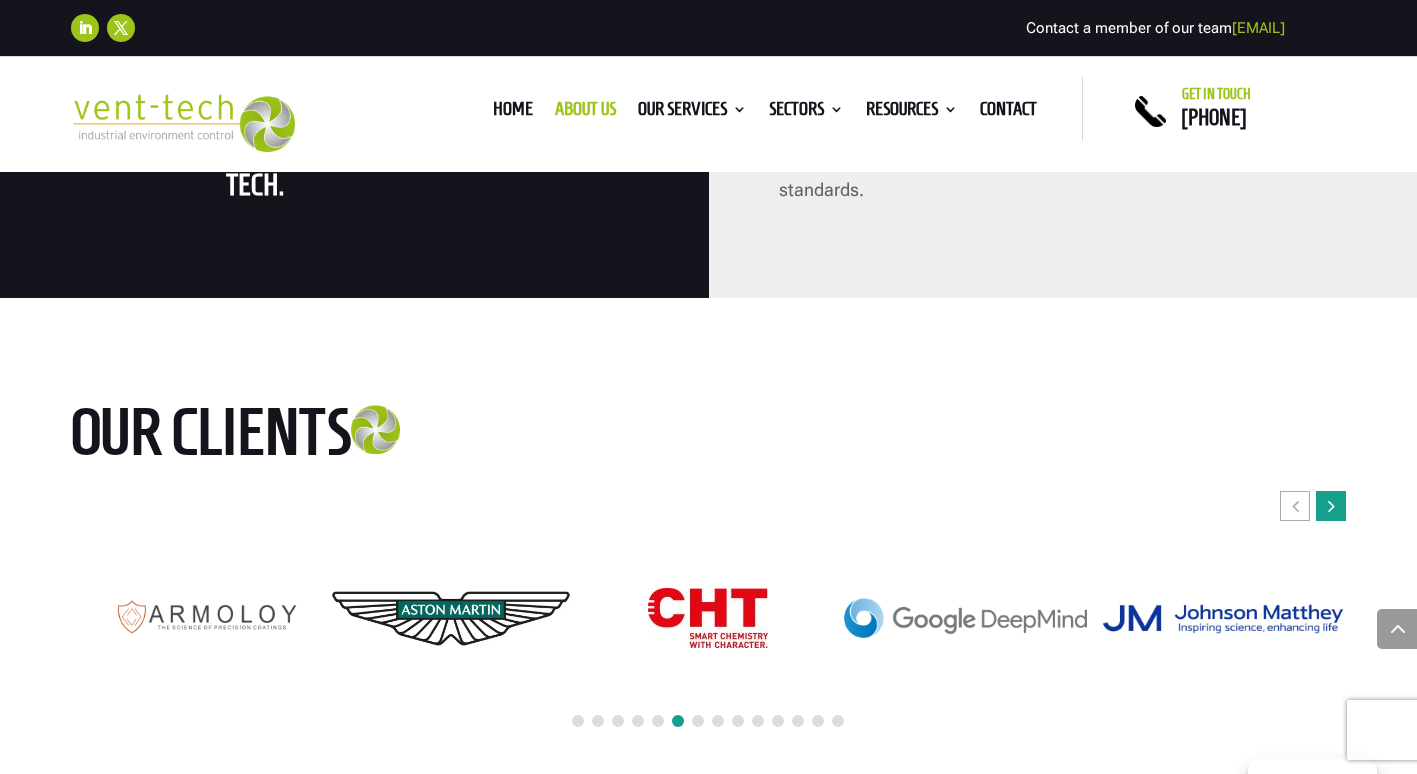 click at bounding box center [1331, 506] 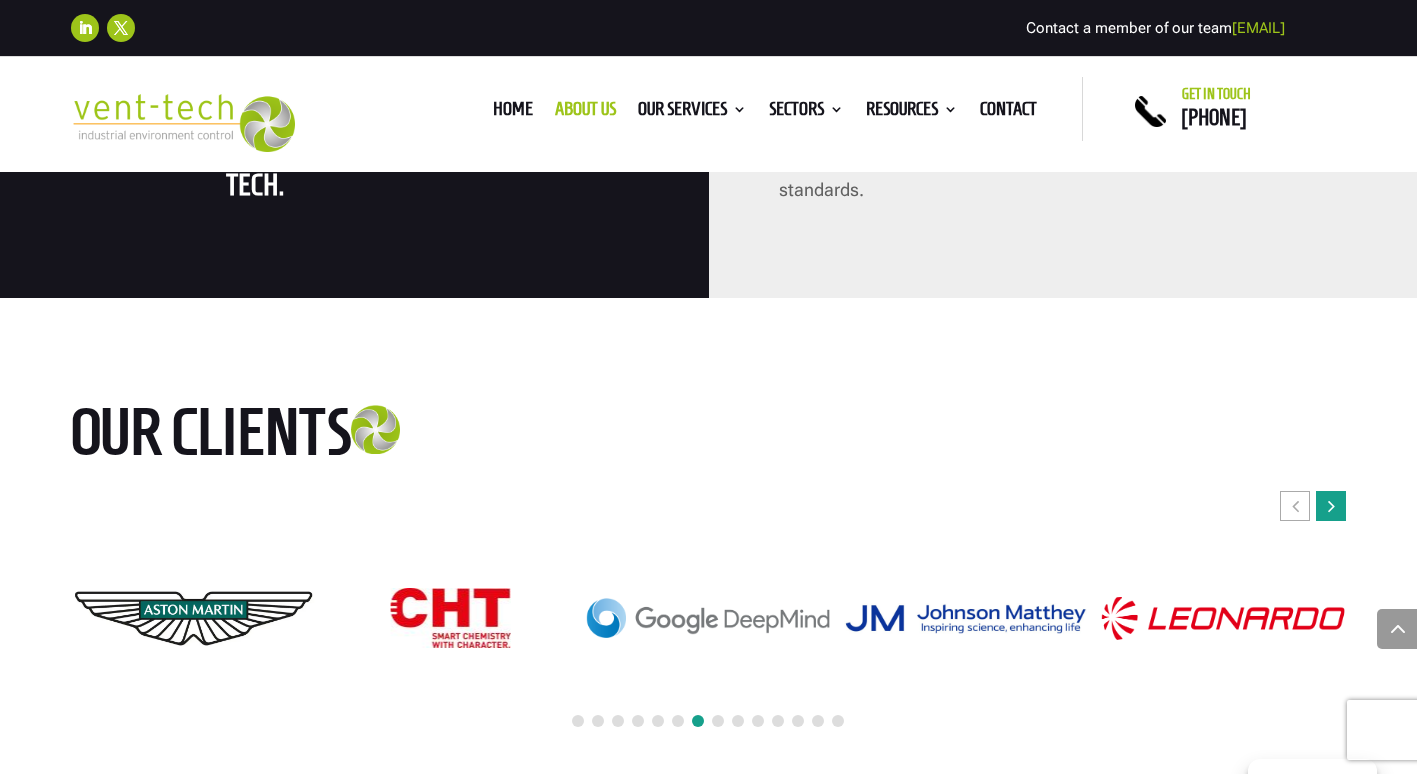 click at bounding box center (1331, 506) 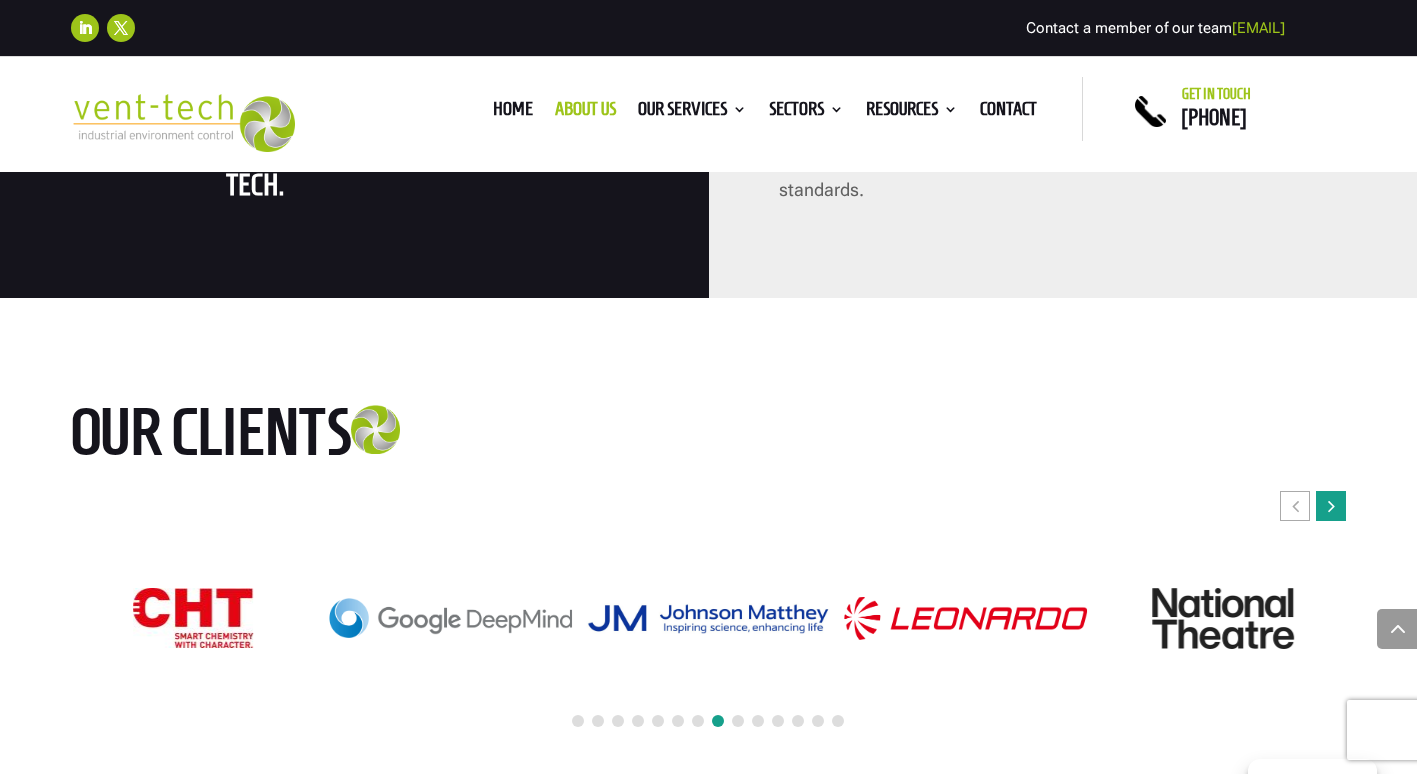 click at bounding box center [1331, 506] 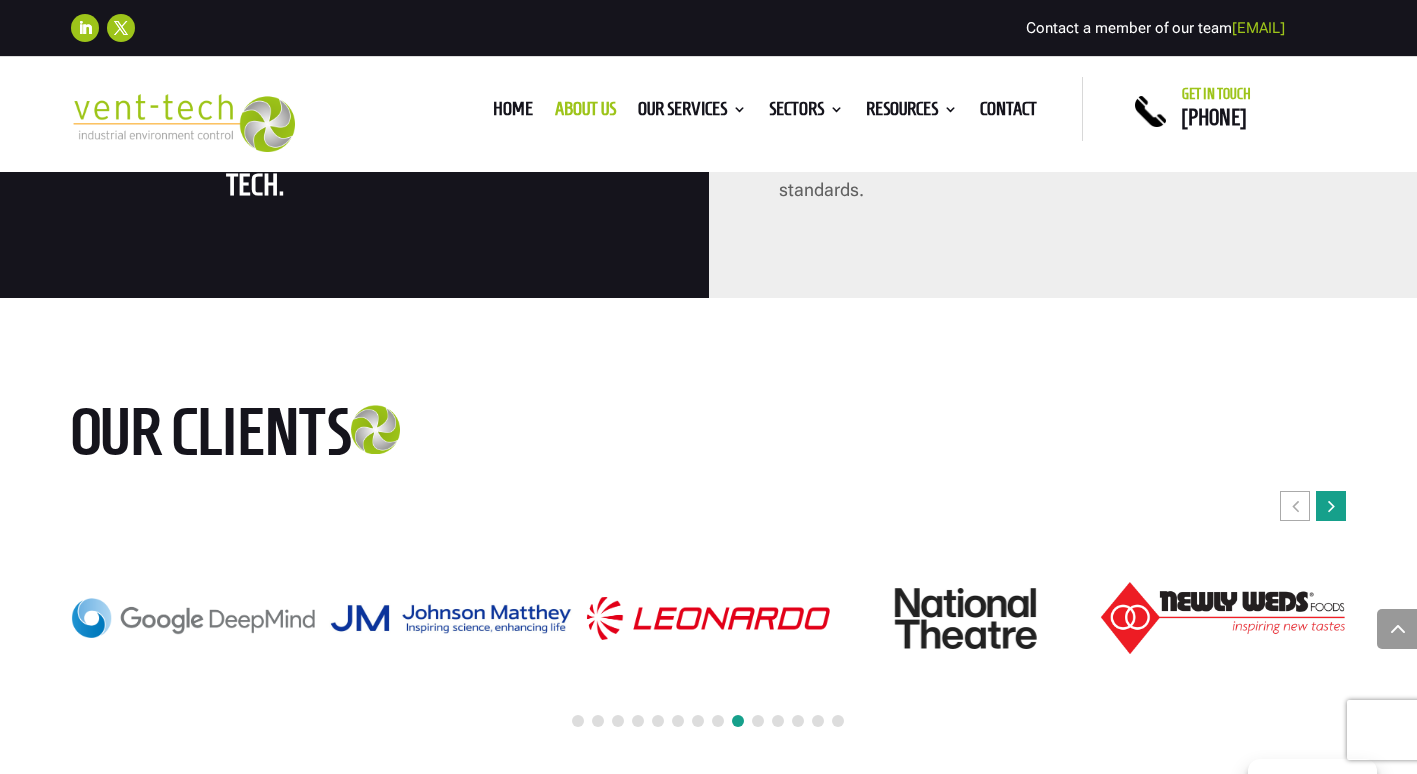 click at bounding box center (1331, 506) 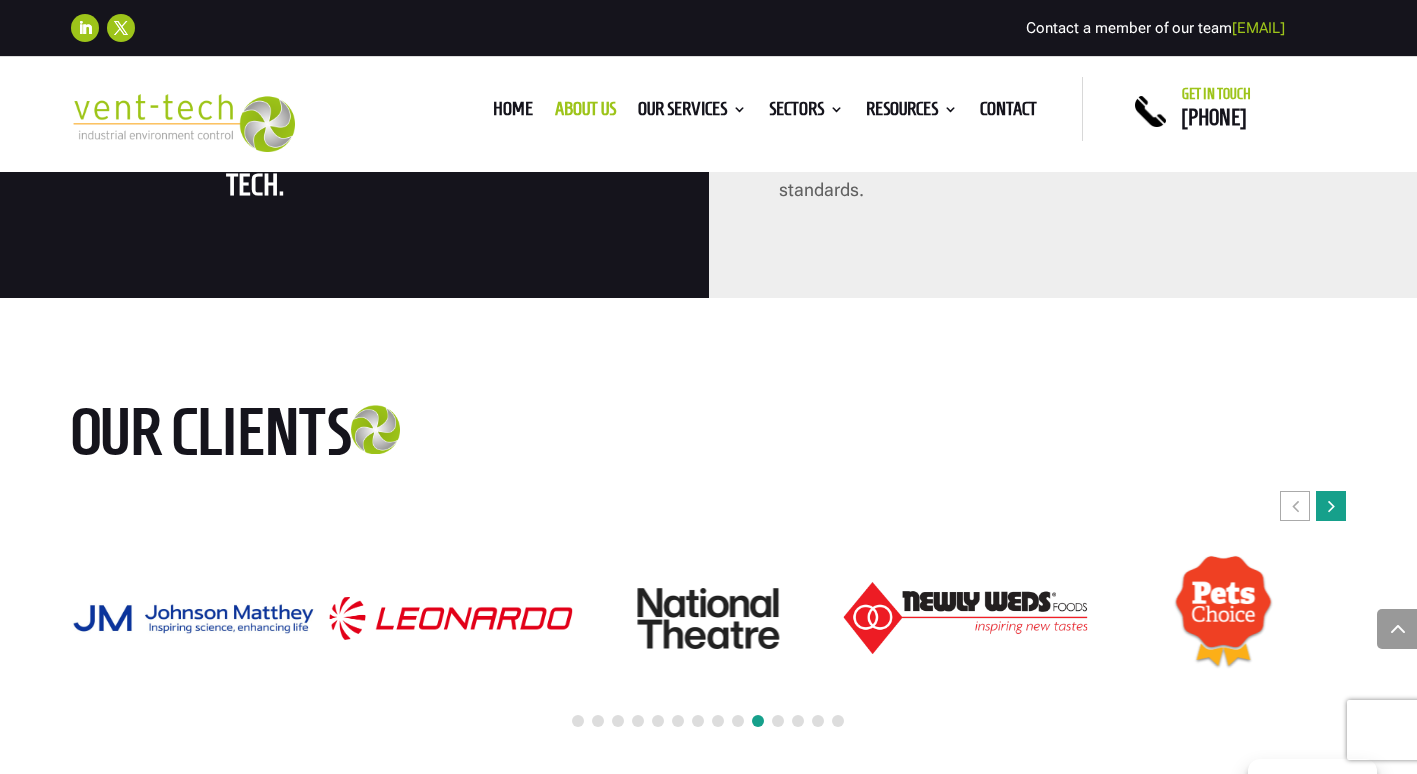 click at bounding box center (1331, 506) 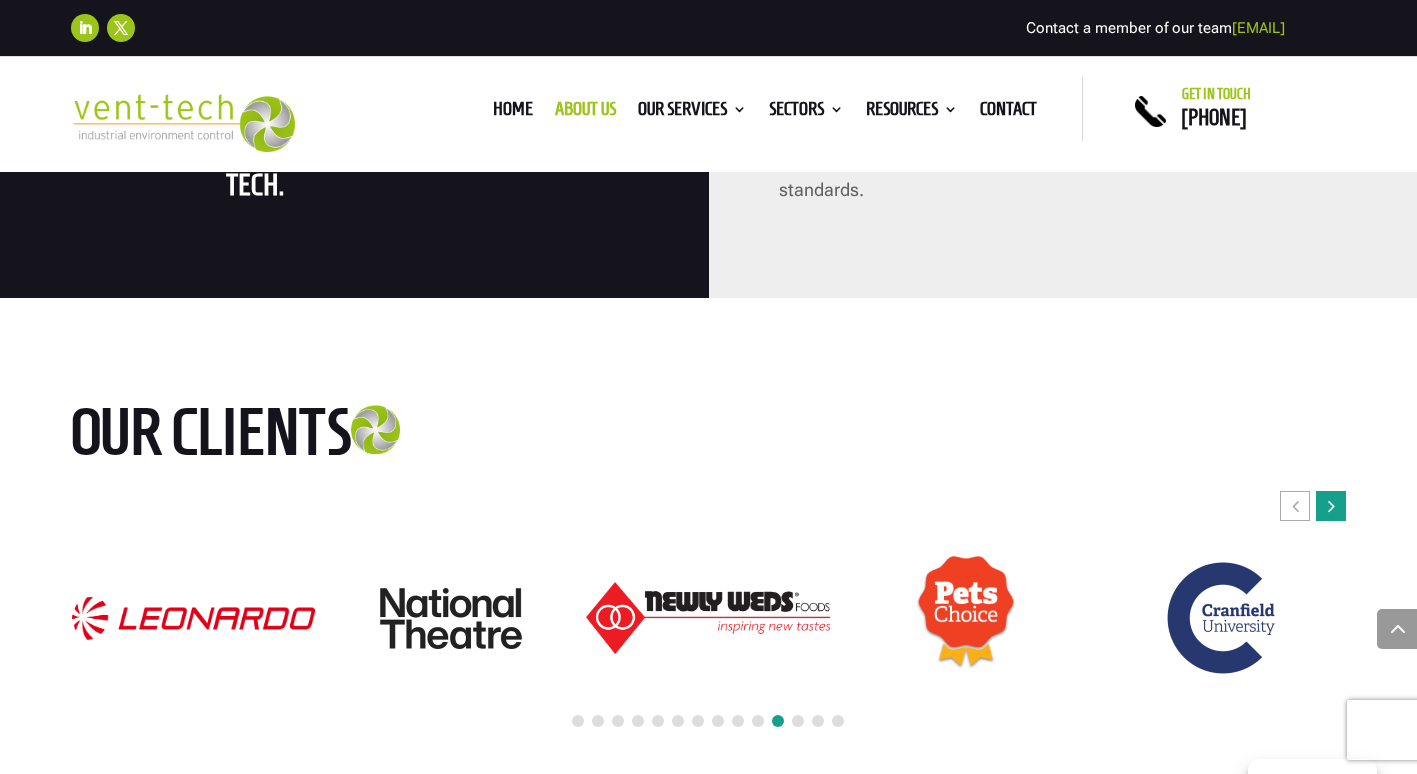 click at bounding box center [1331, 506] 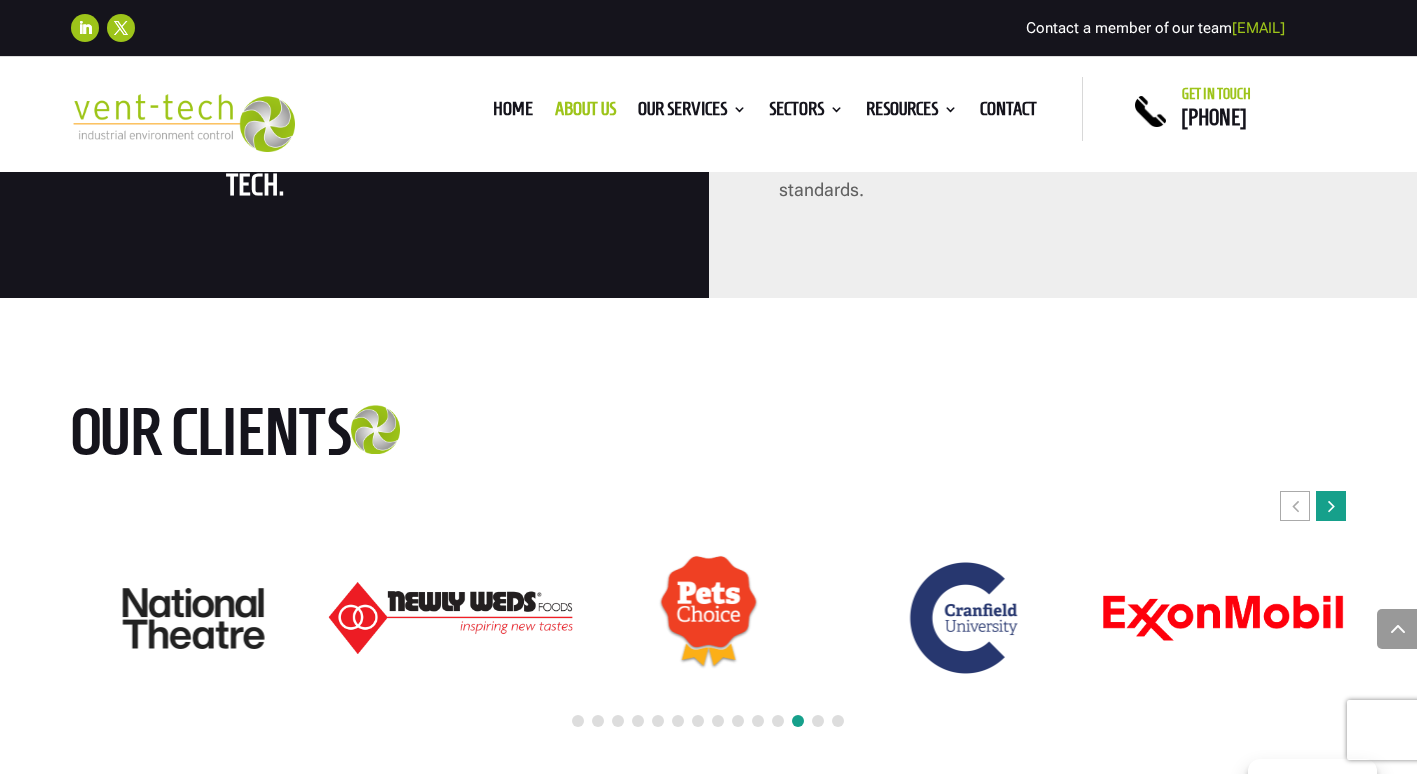 click at bounding box center (1331, 506) 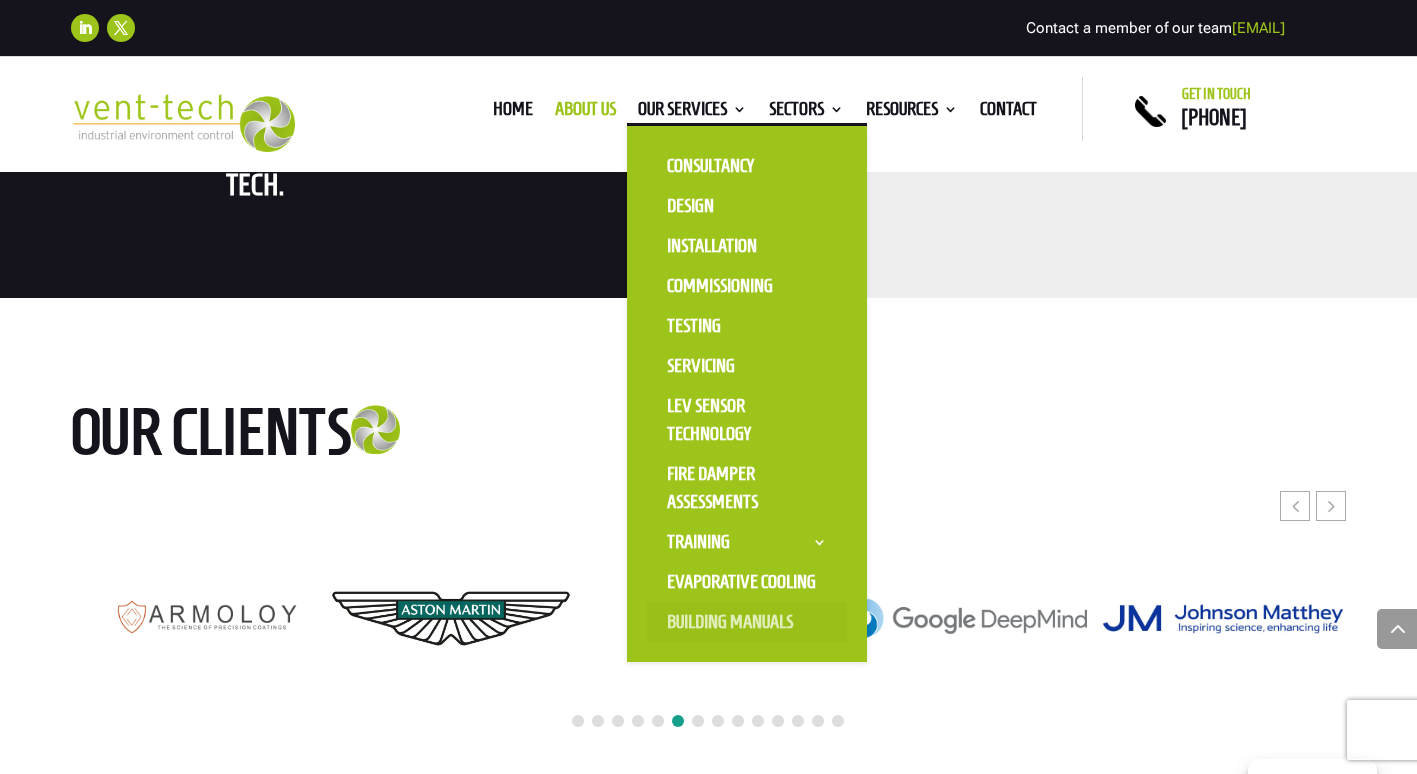 click on "Building Manuals" at bounding box center [747, 622] 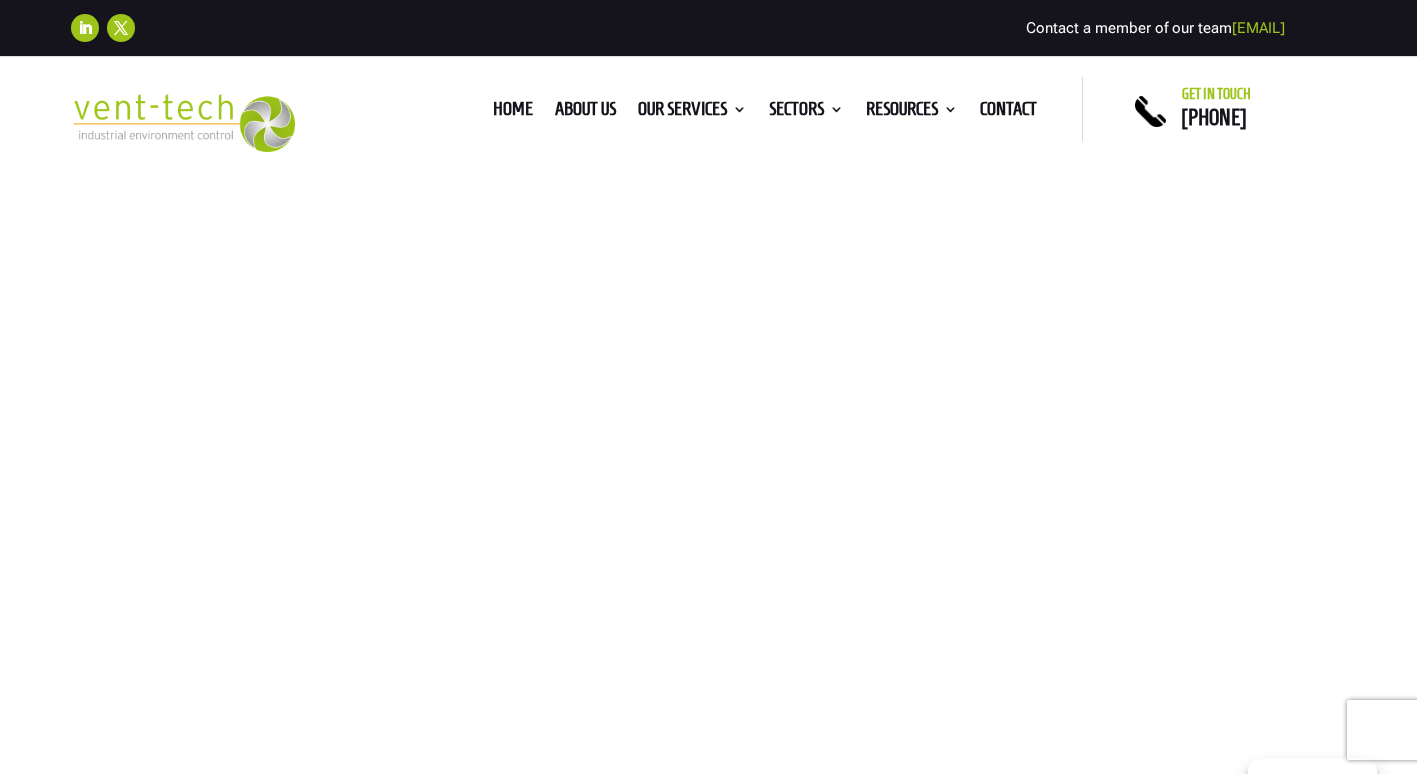 scroll, scrollTop: 0, scrollLeft: 0, axis: both 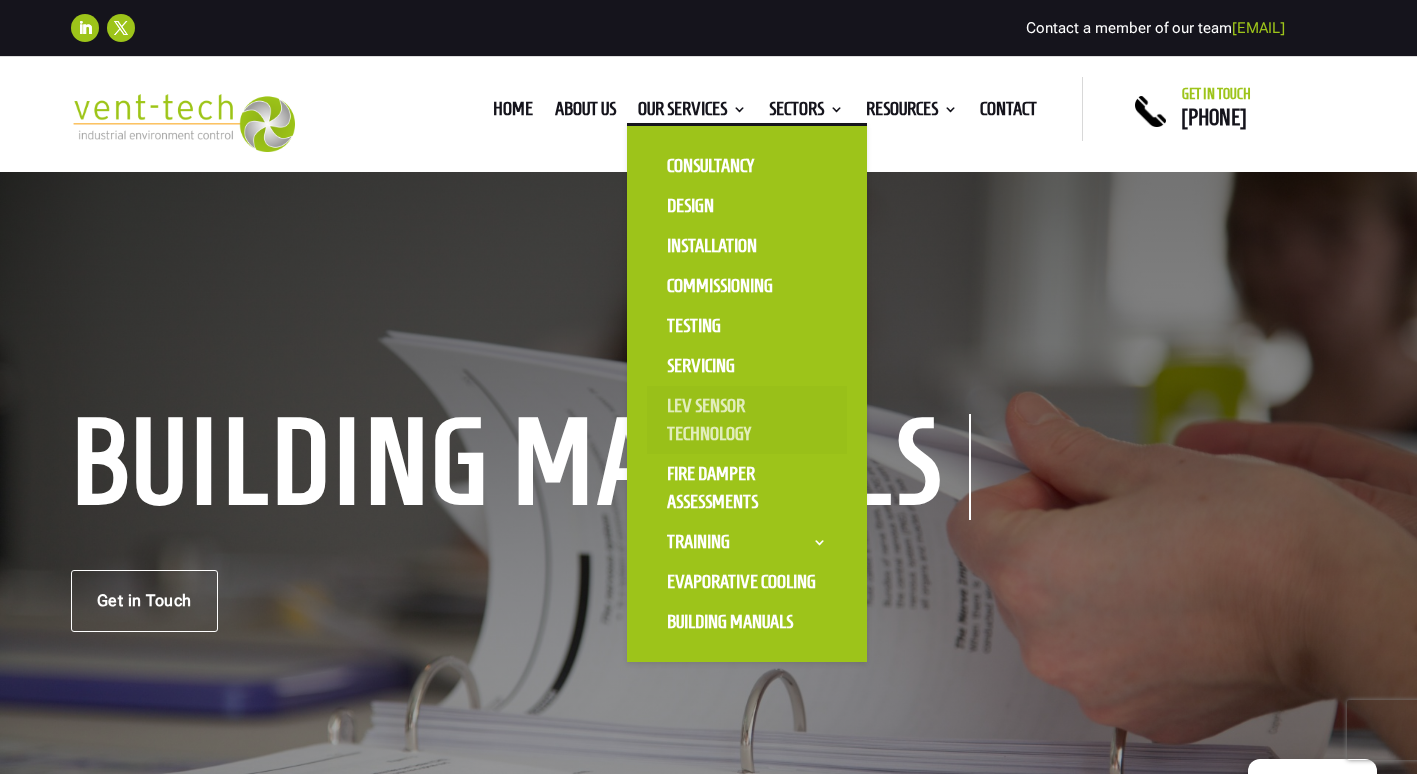 click on "LEV Sensor Technology" at bounding box center [747, 420] 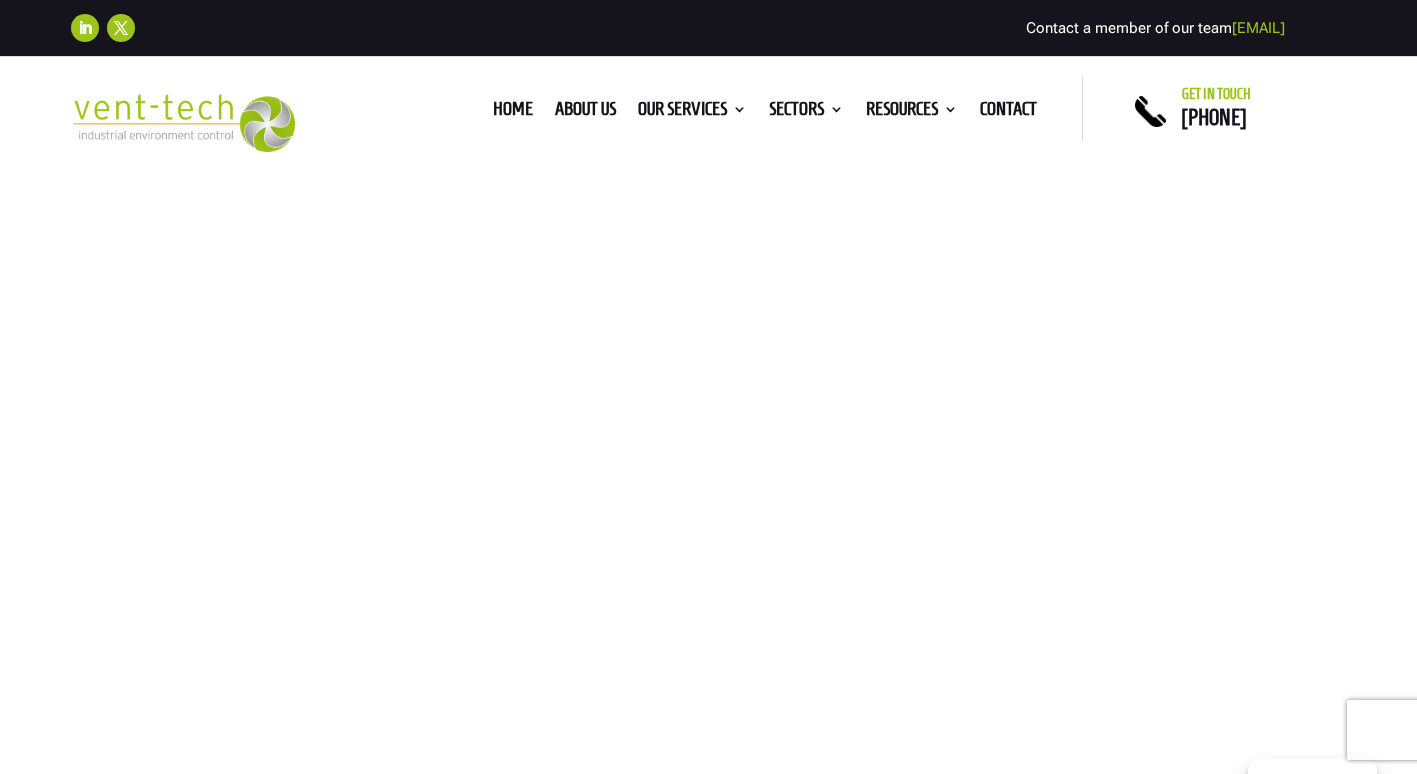 scroll, scrollTop: 0, scrollLeft: 0, axis: both 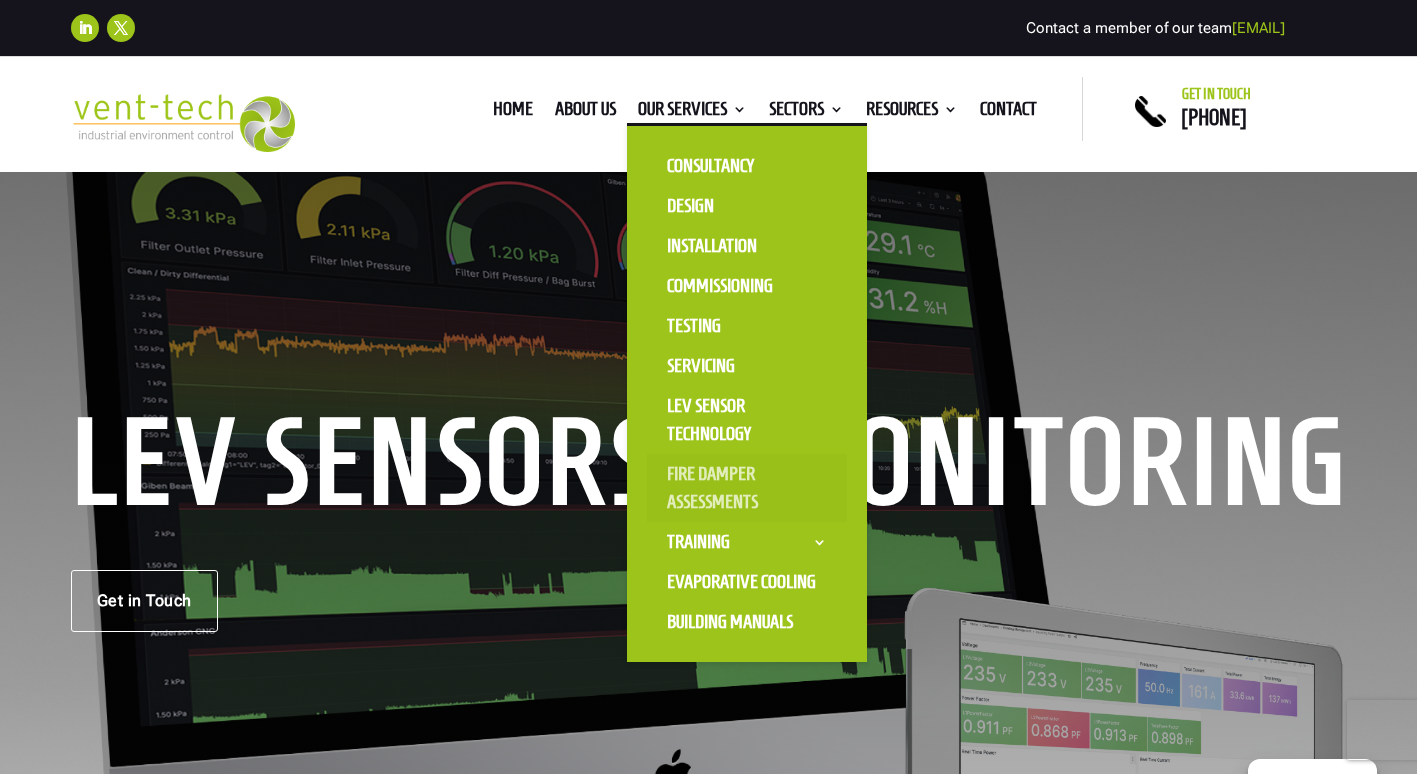 click on "Fire Damper Assessments" at bounding box center [747, 488] 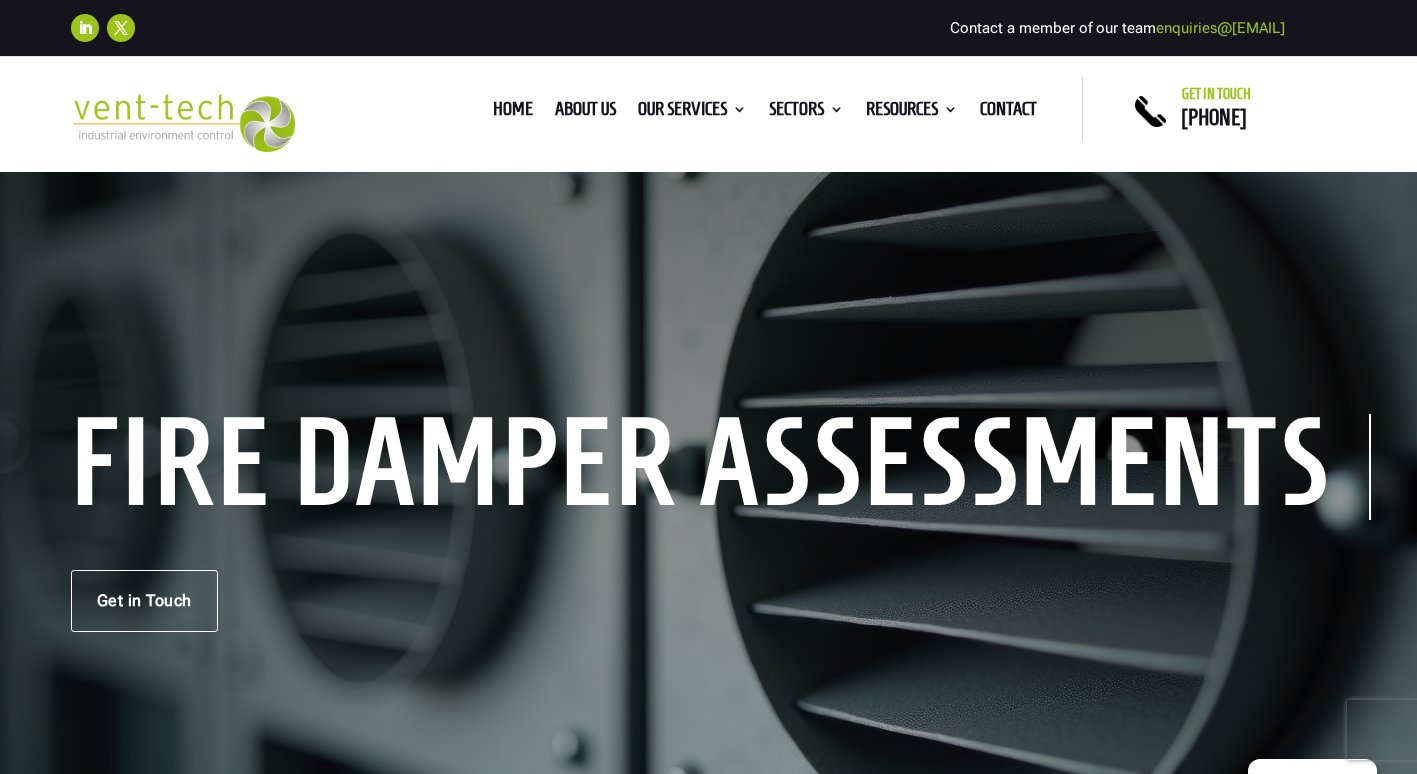 scroll, scrollTop: 0, scrollLeft: 0, axis: both 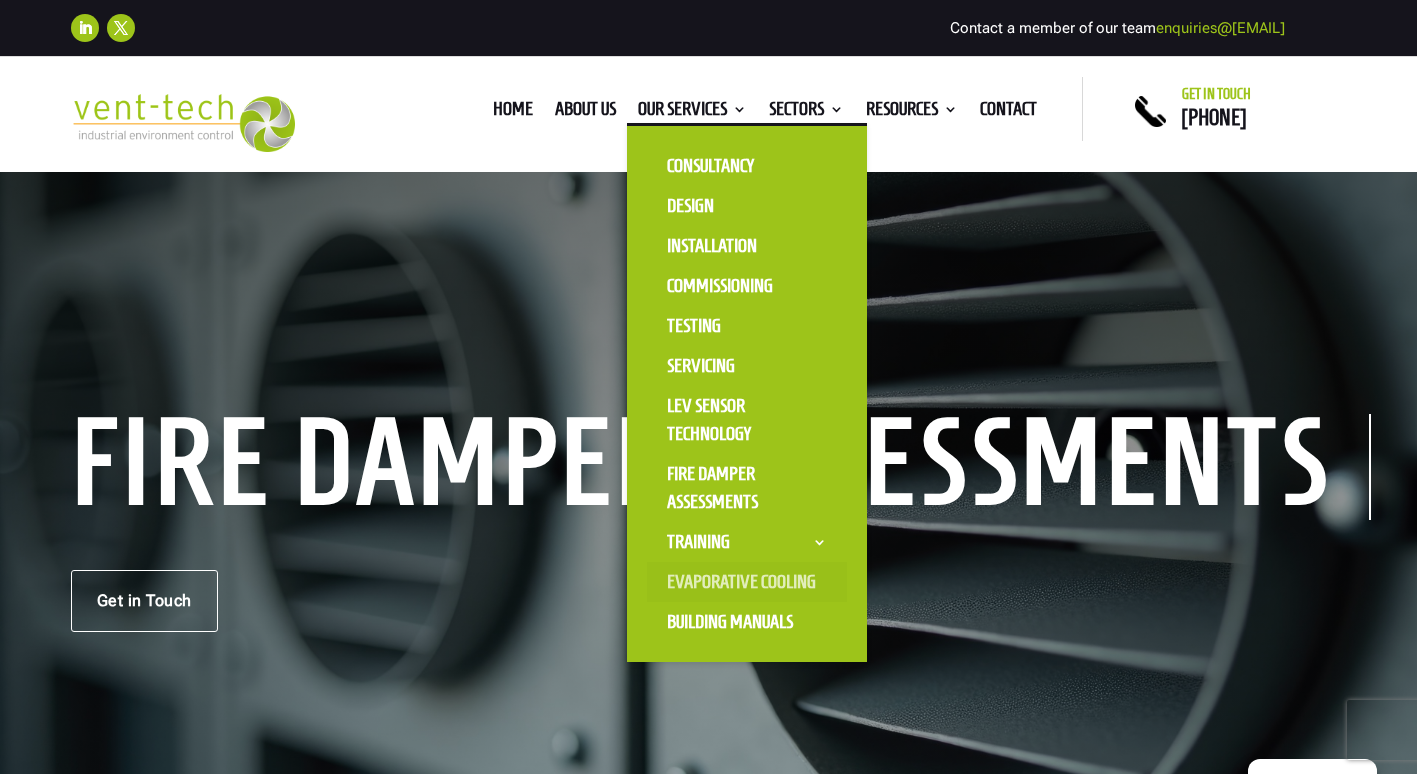 click on "Evaporative Cooling" at bounding box center (747, 582) 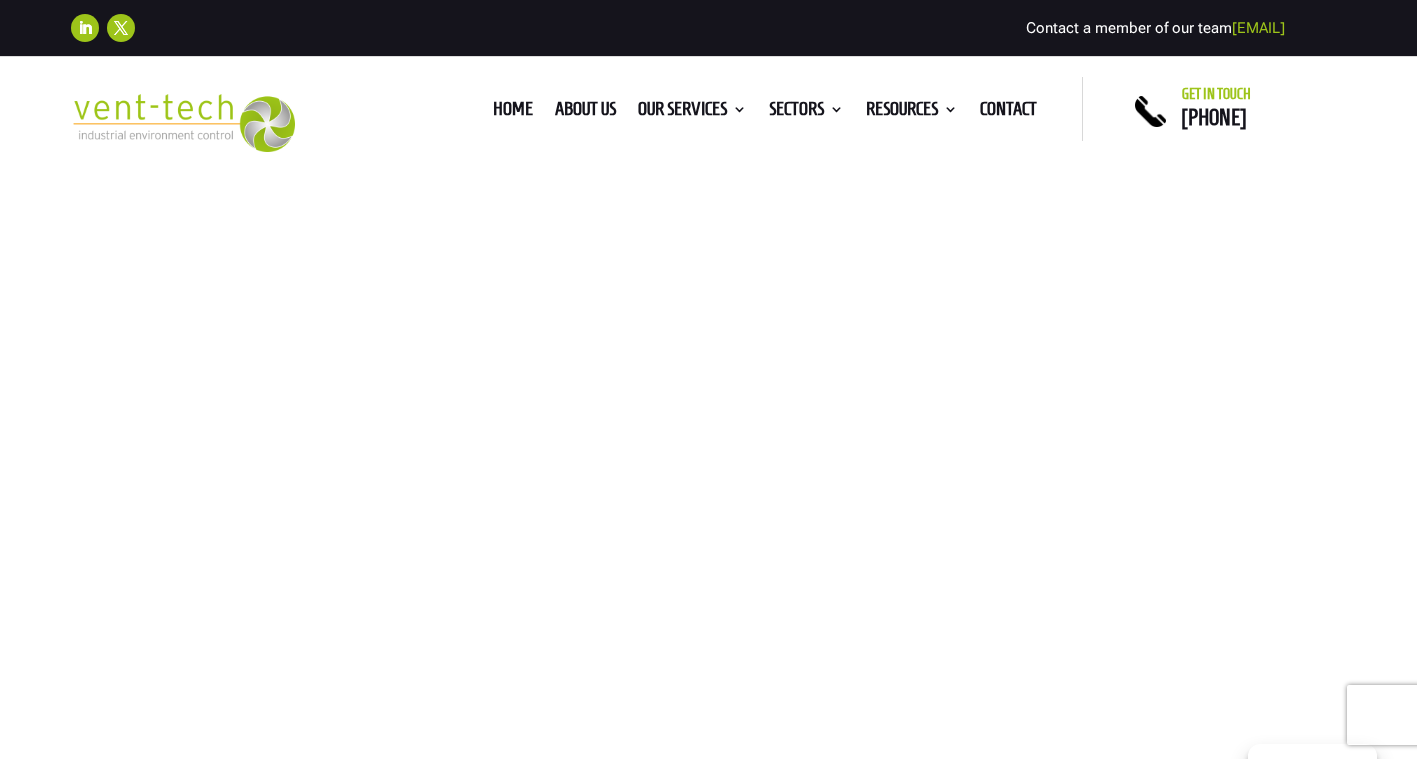 scroll, scrollTop: 700, scrollLeft: 0, axis: vertical 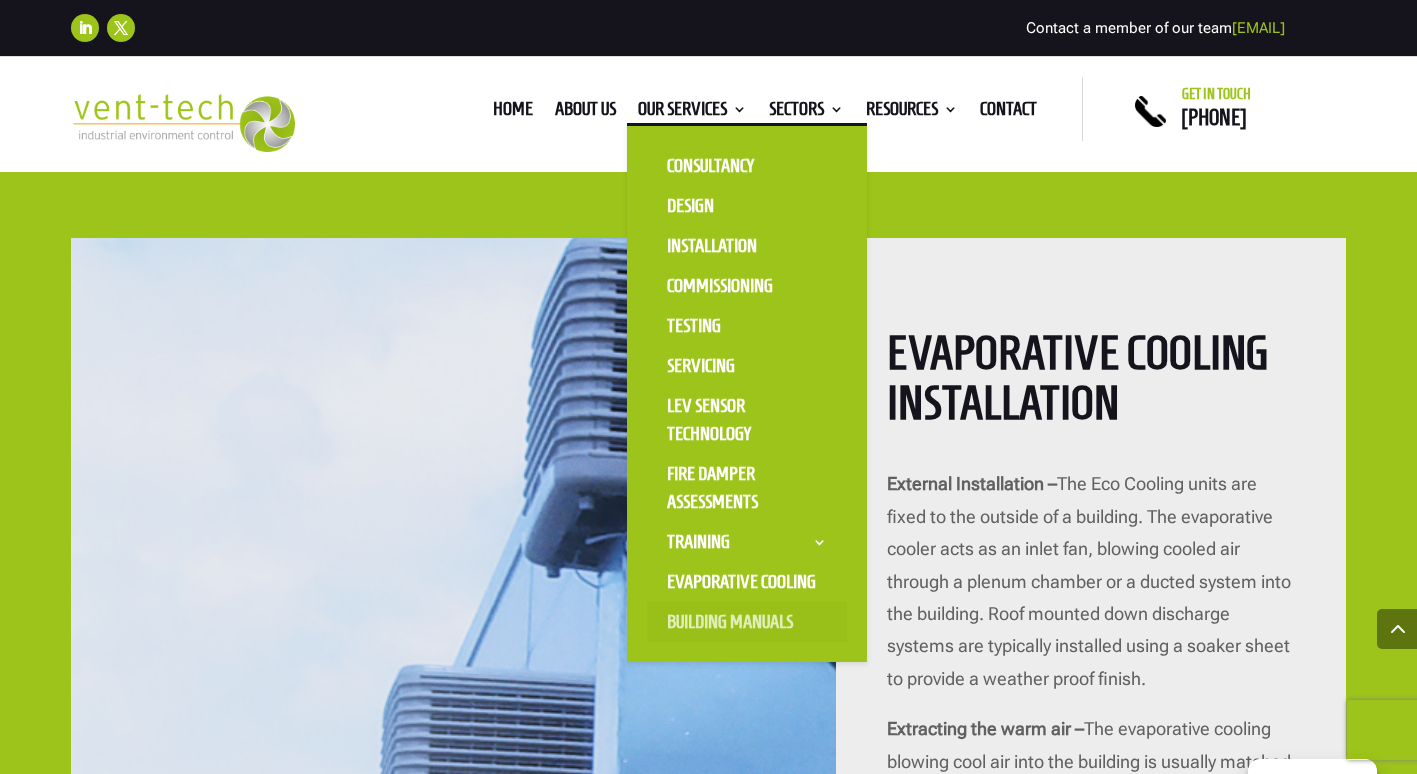 click on "Building Manuals" at bounding box center (747, 622) 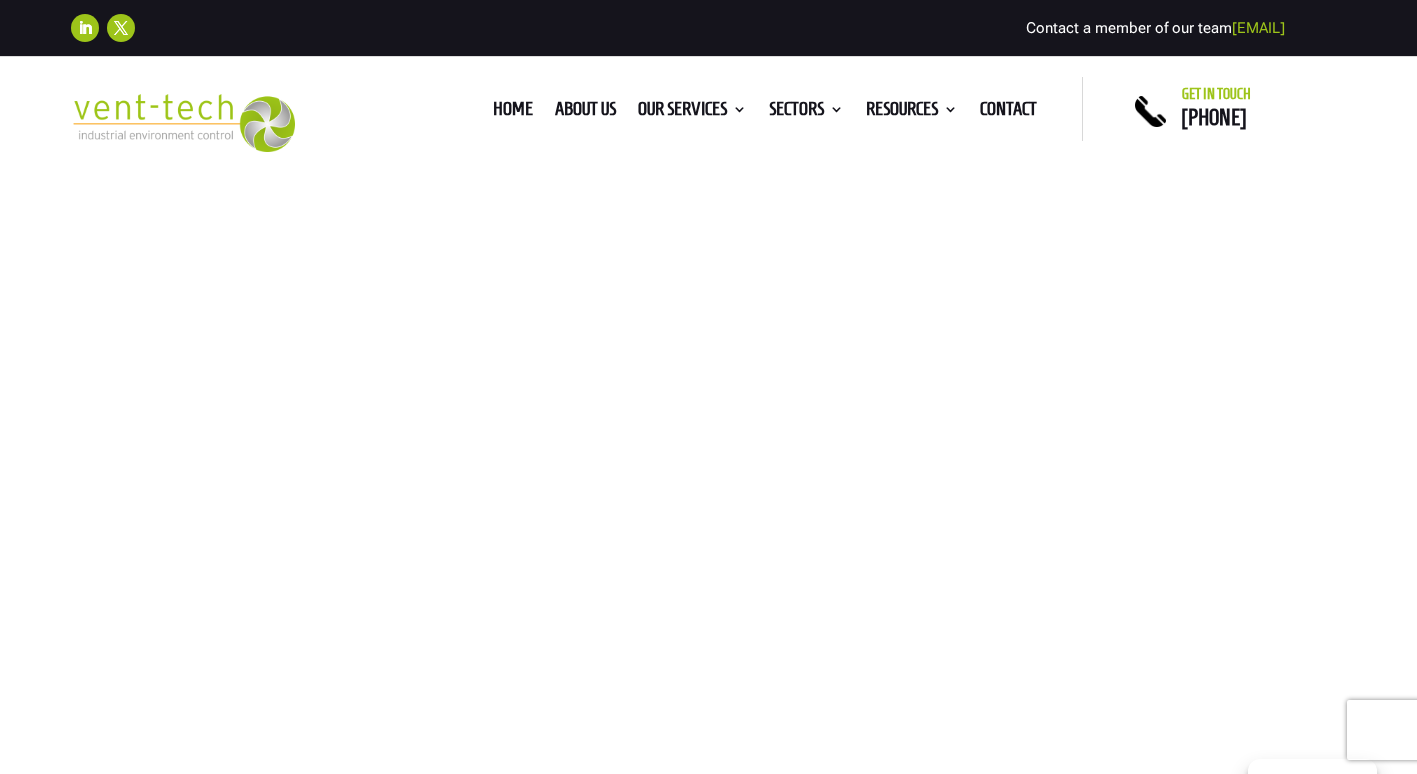 scroll, scrollTop: 0, scrollLeft: 0, axis: both 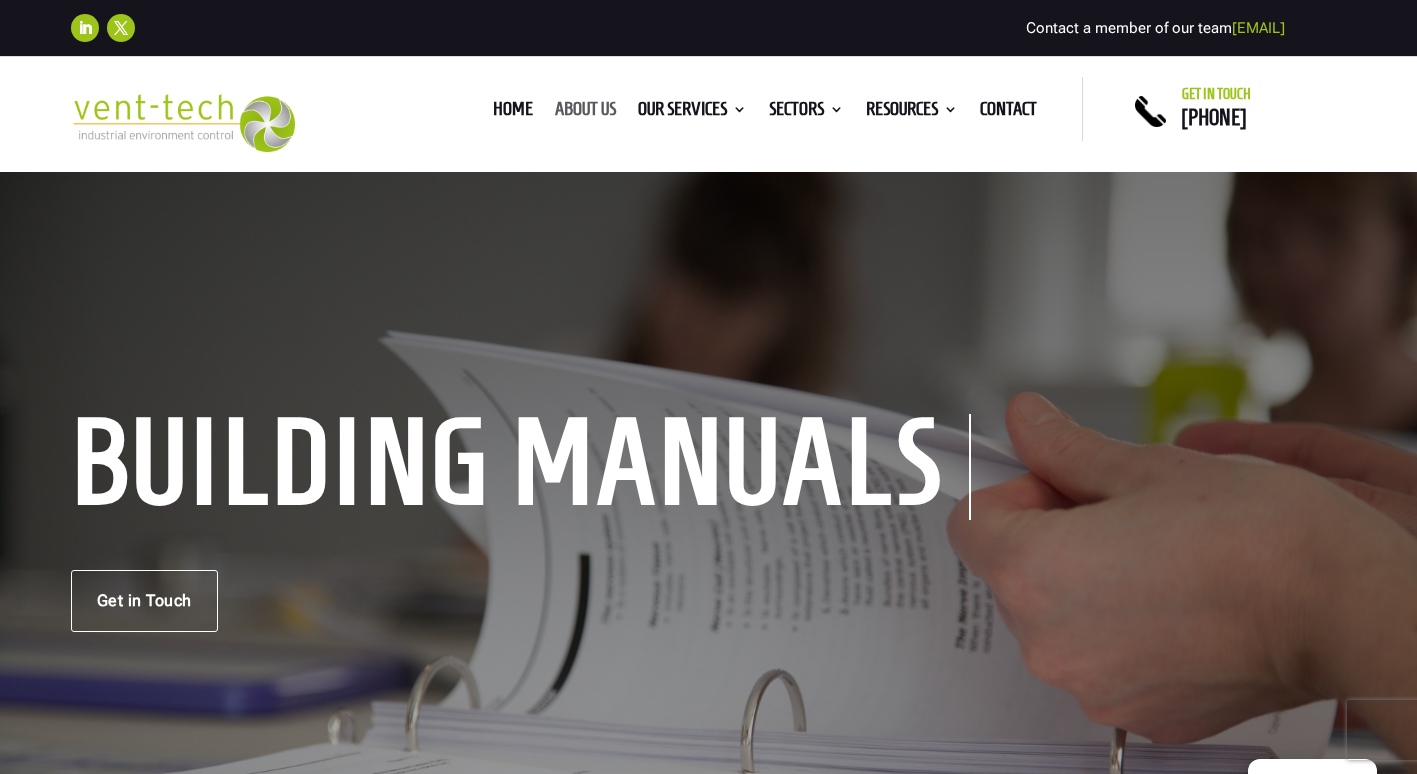 click on "About us" at bounding box center [585, 113] 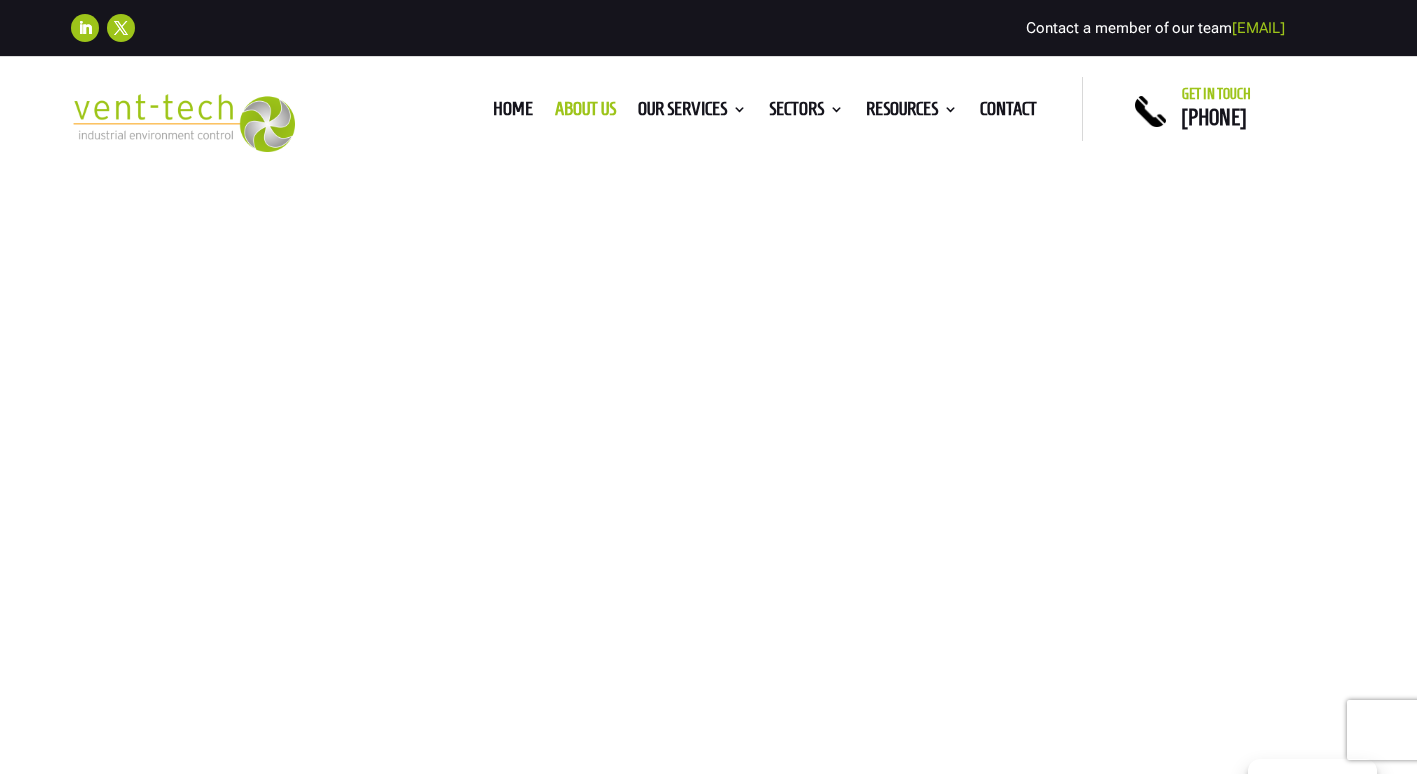 scroll, scrollTop: 0, scrollLeft: 0, axis: both 